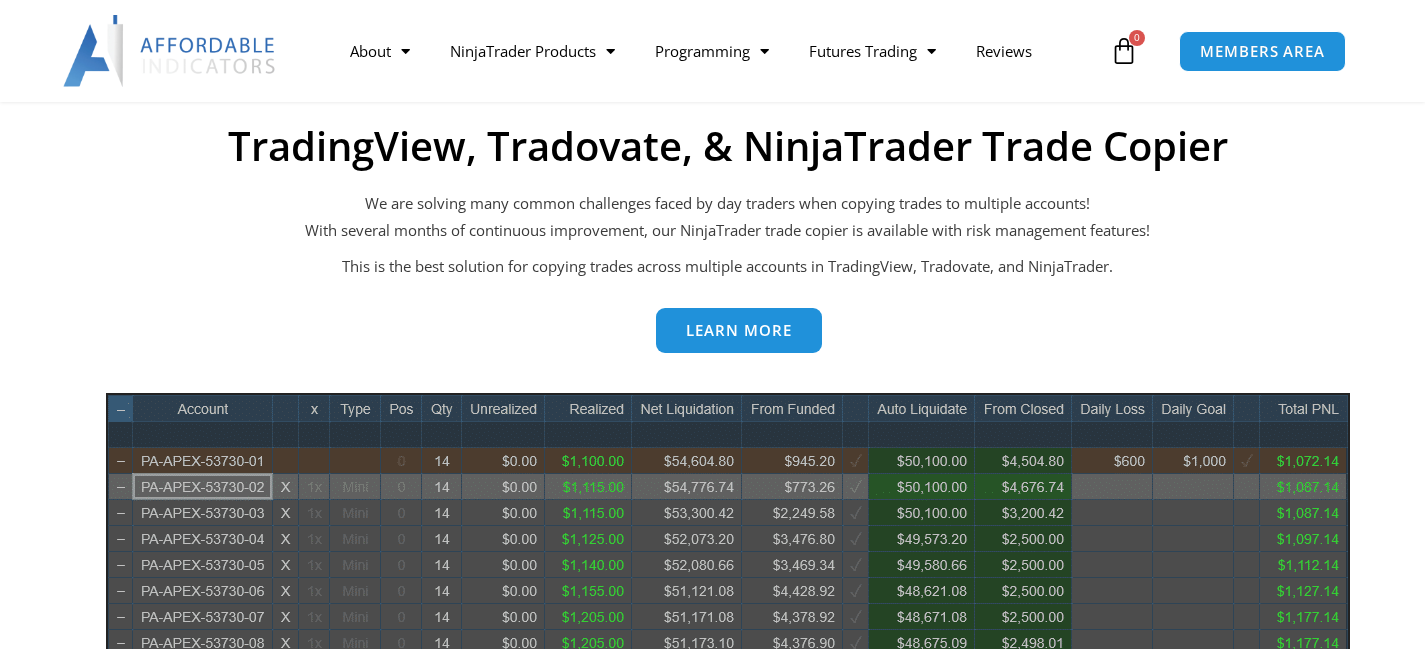 scroll, scrollTop: 0, scrollLeft: 0, axis: both 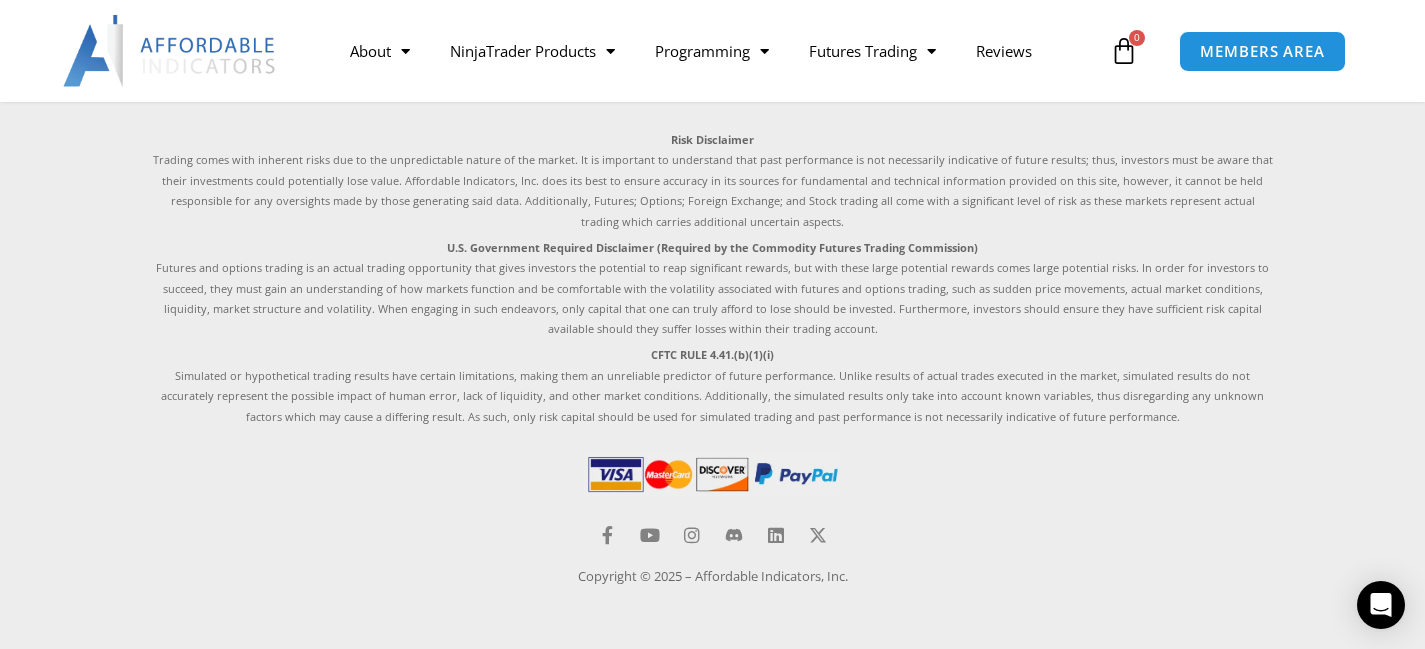 click on "Products                 All Products           Enhanced Chart Trader           Order Flow           Indicators                         Quick Links                       Reviews                 Disclaimer                 Privacy Policy                 Discord Channel                         Contact                        Help Center                         Operating Hours           Monday – Friday 8:00 AM – 6:00 PM EST                                 Risk Disclaimer U.S. Government Required Disclaimer (Required by the Commodity Futures Trading Commission) CFTC RULE 4.41.(b)(1)(i)                           Facebook-f             Youtube             Instagram                         Linkedin             X-twitter                       Copyright © 2025 – Affordable Indicators, Inc." at bounding box center [712, 161] 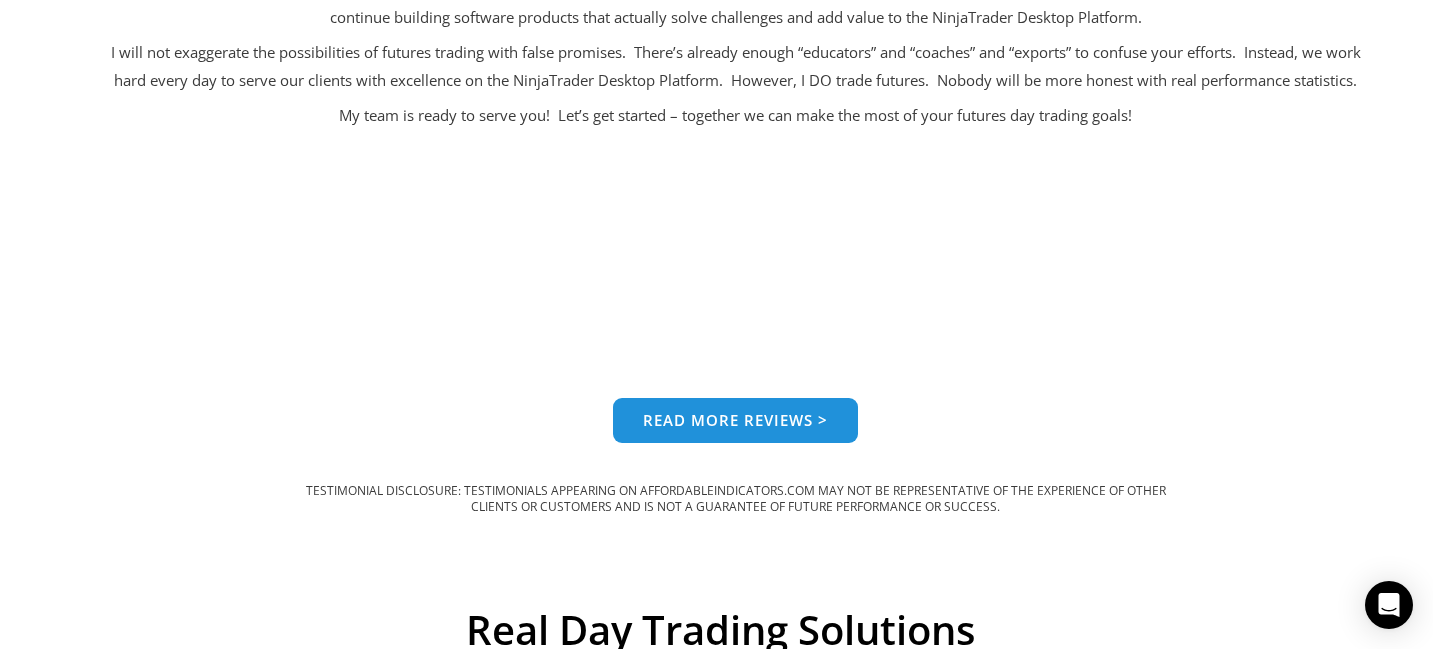 scroll, scrollTop: 0, scrollLeft: 0, axis: both 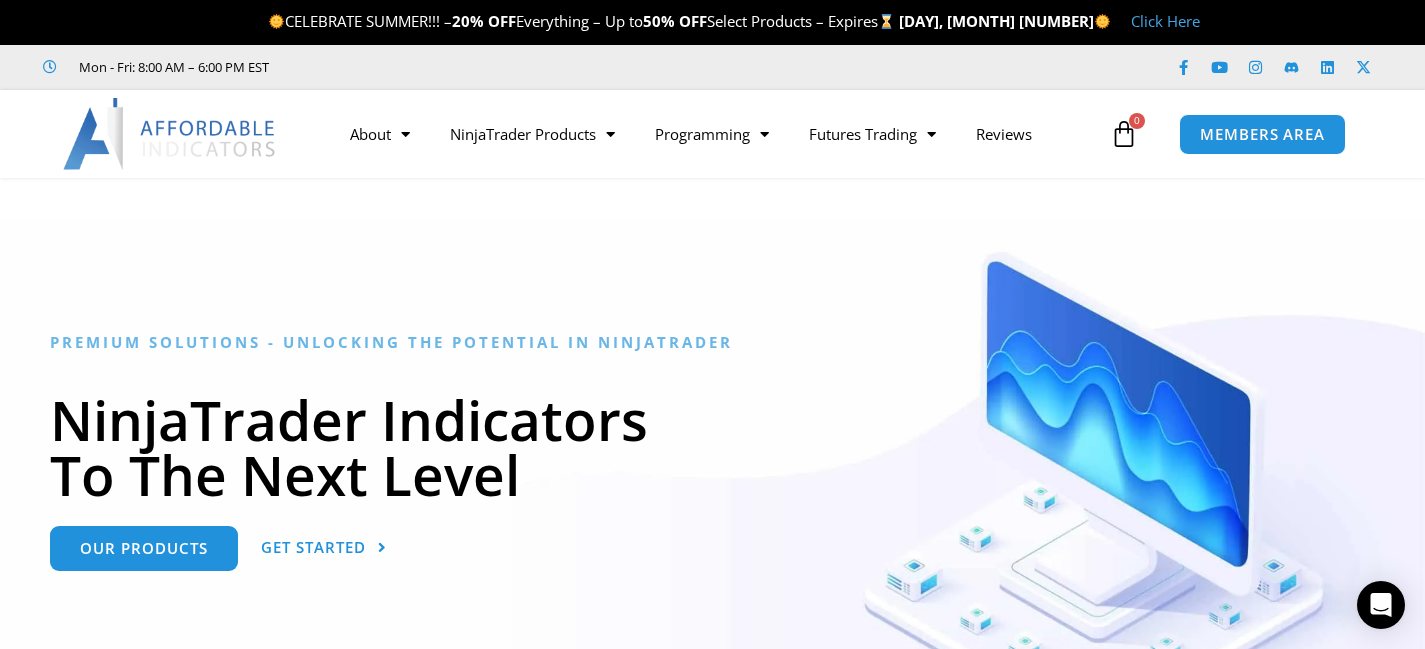 drag, startPoint x: 85, startPoint y: 470, endPoint x: 152, endPoint y: 69, distance: 406.55872 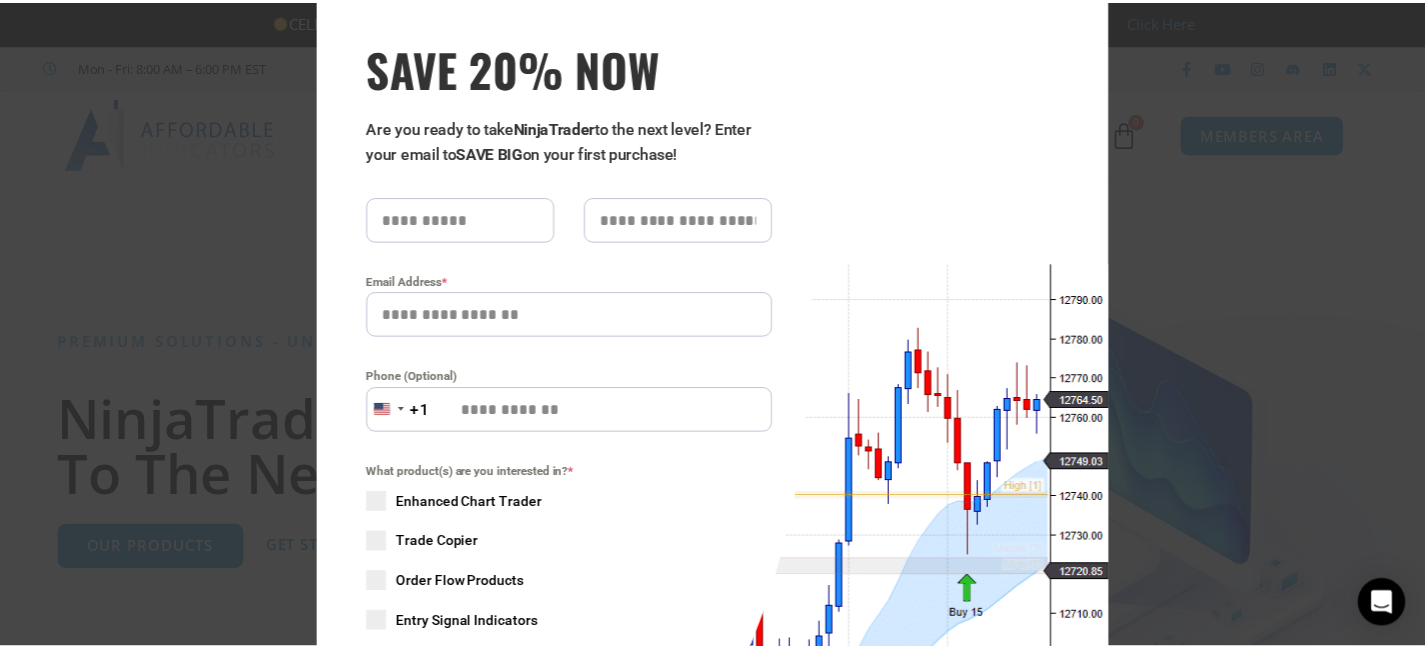 scroll, scrollTop: 100, scrollLeft: 0, axis: vertical 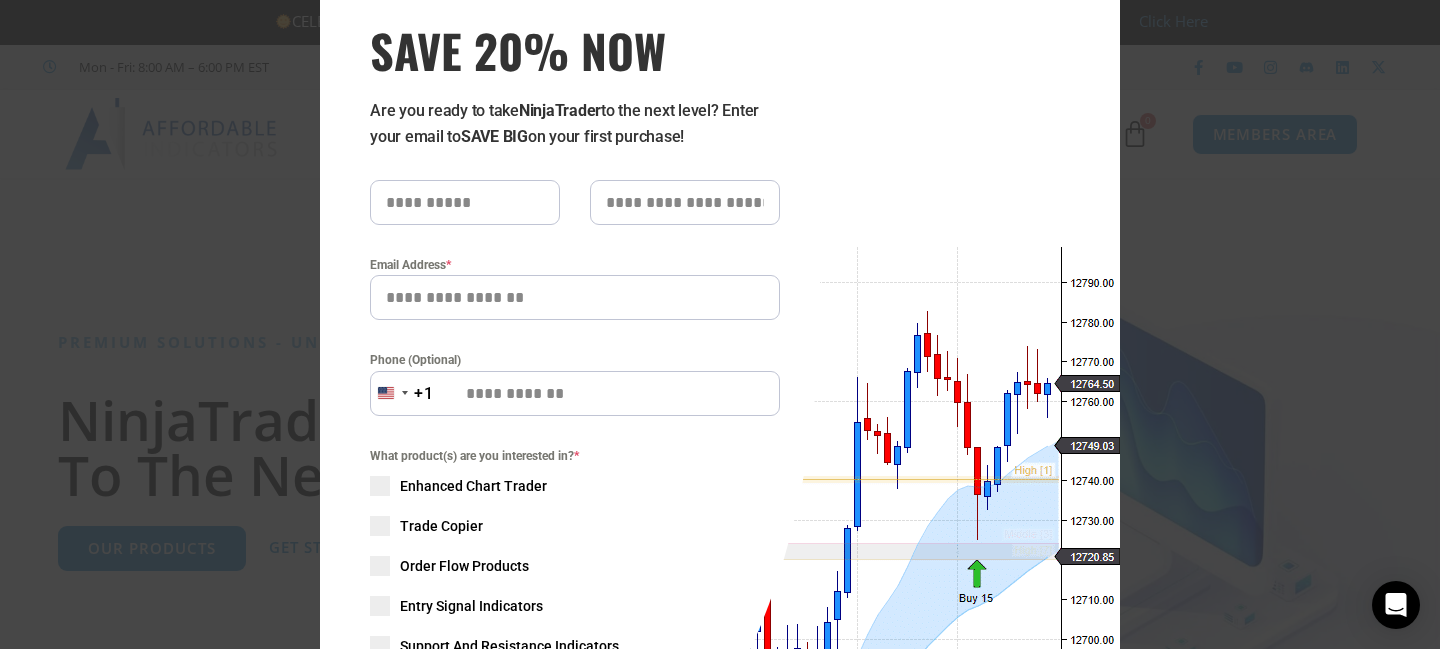 drag, startPoint x: 276, startPoint y: 446, endPoint x: 293, endPoint y: 452, distance: 18.027756 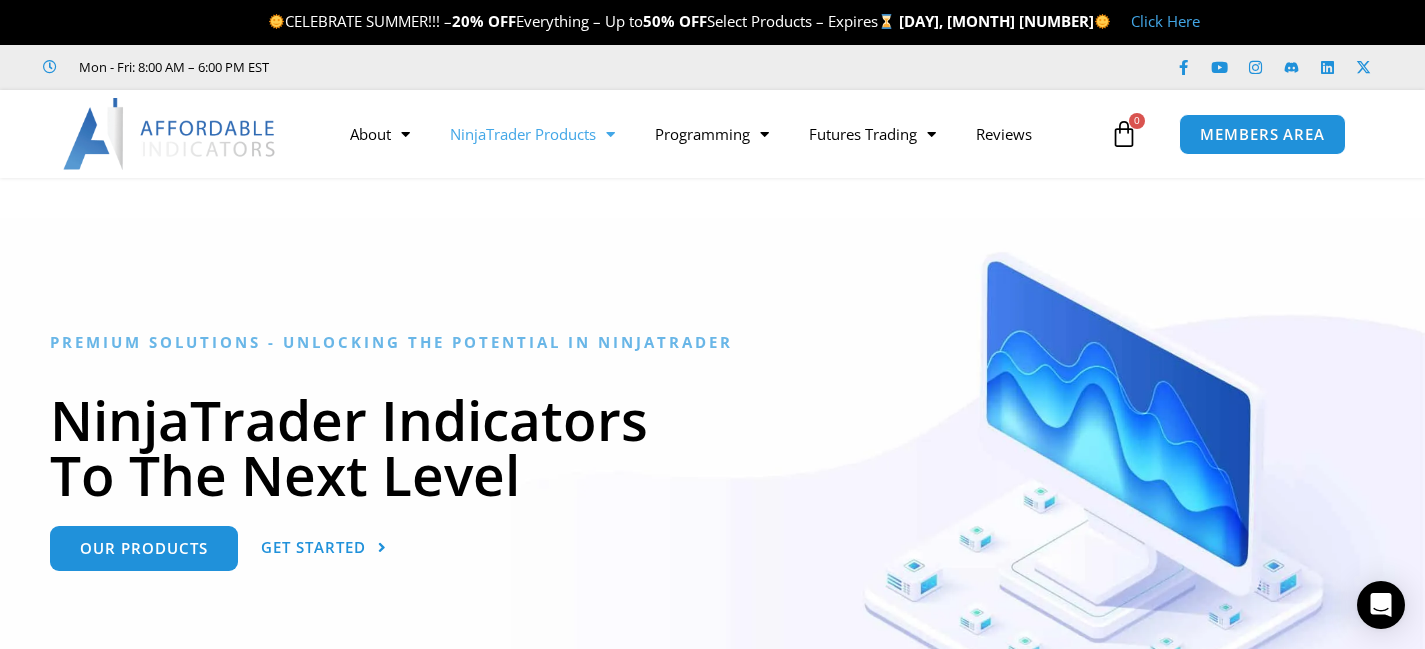 click on "NinjaTrader Products" 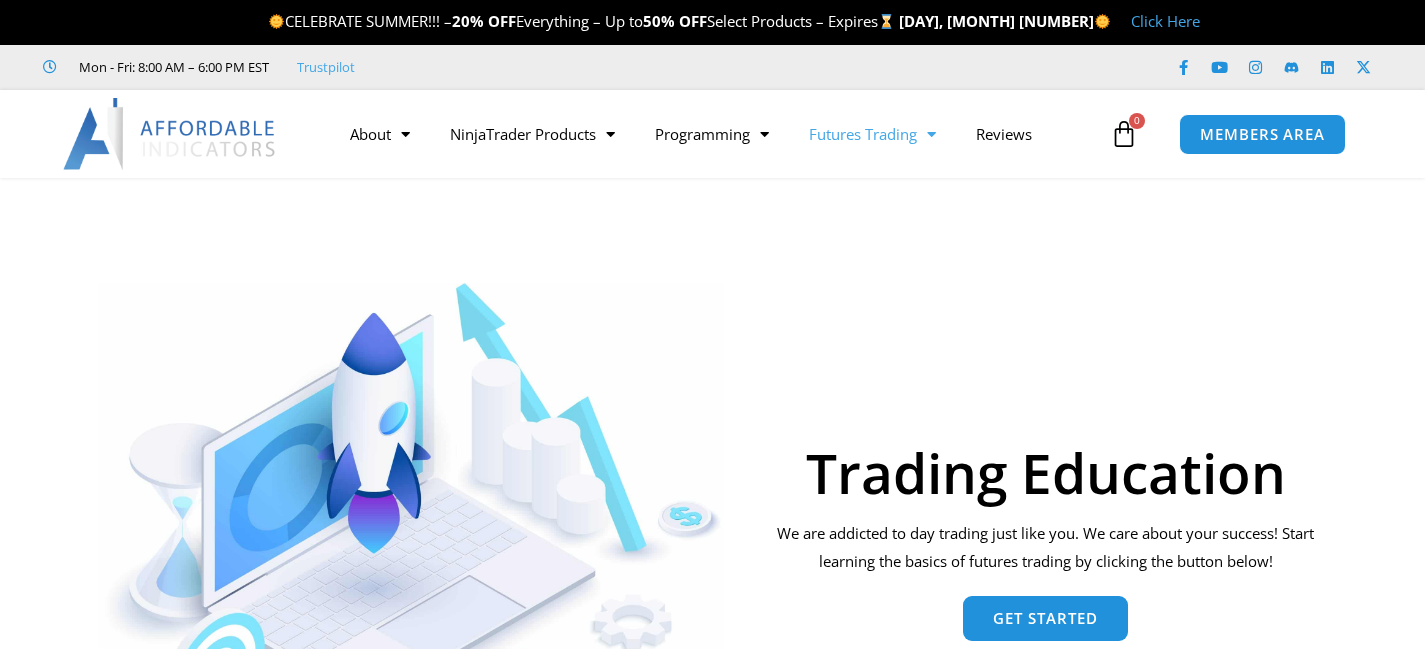 scroll, scrollTop: 0, scrollLeft: 0, axis: both 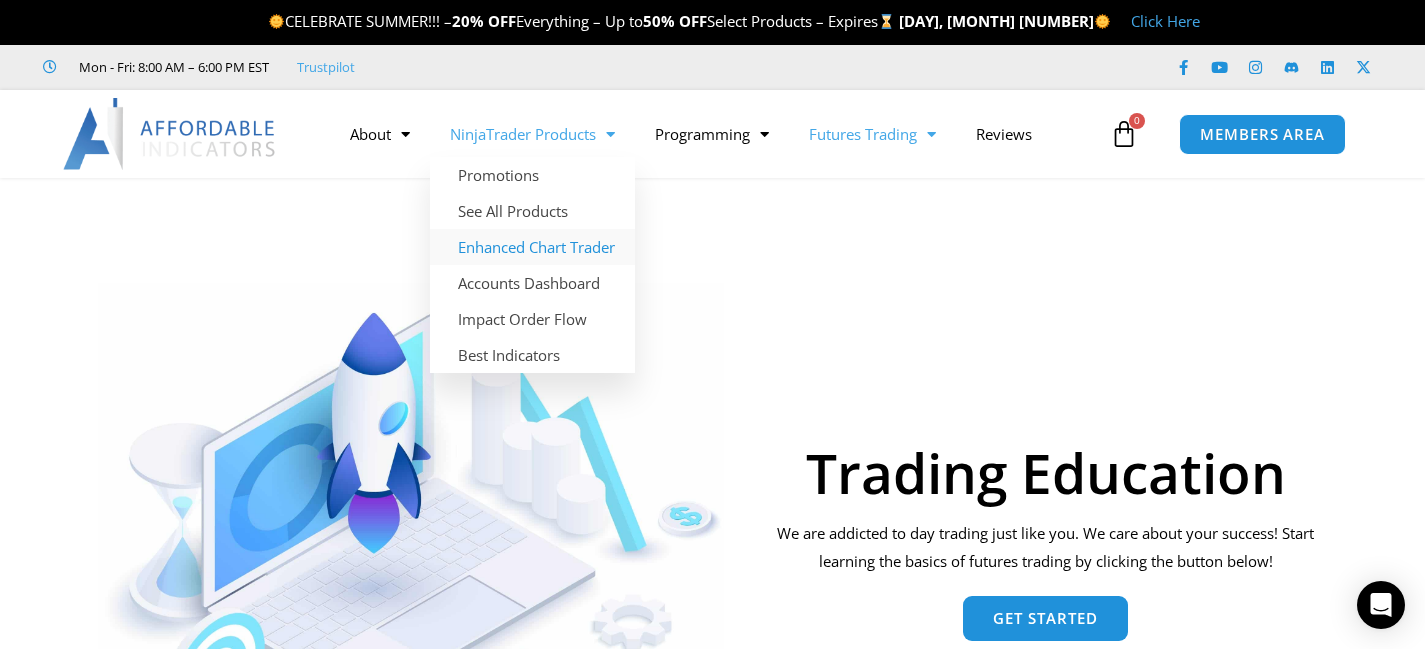 click on "Enhanced Chart Trader" 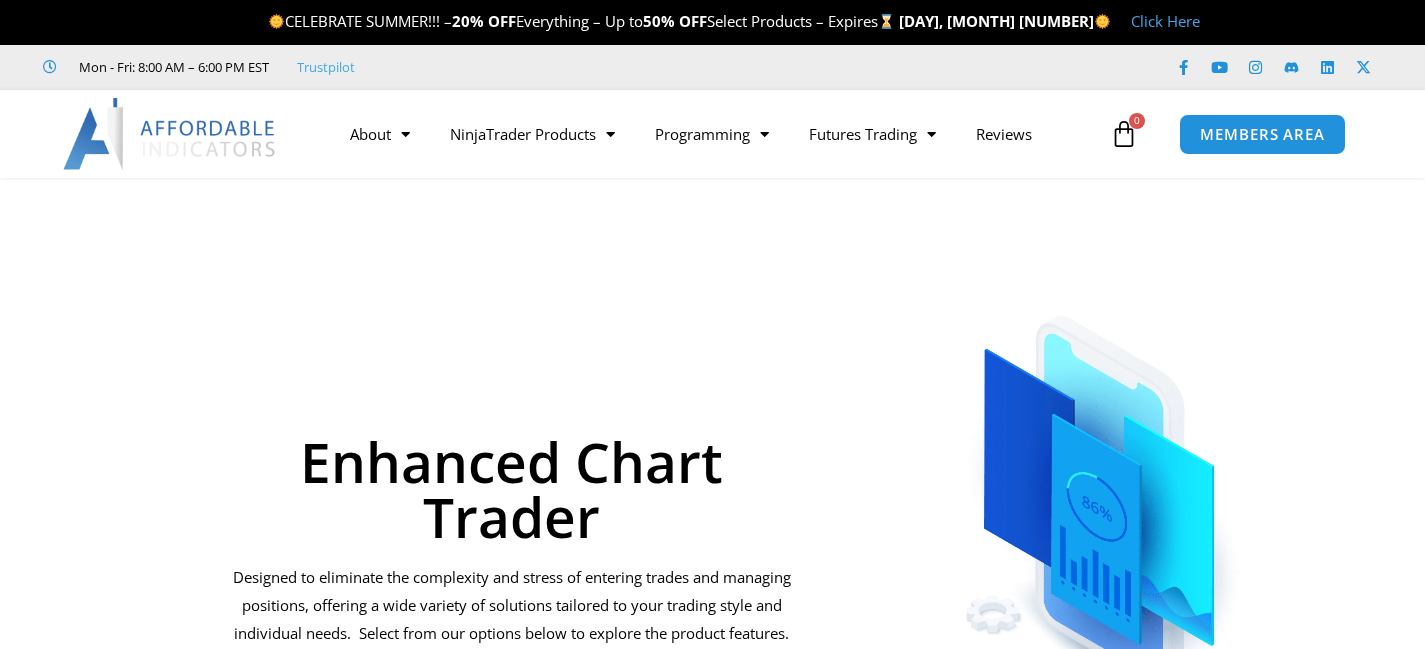 scroll, scrollTop: 0, scrollLeft: 0, axis: both 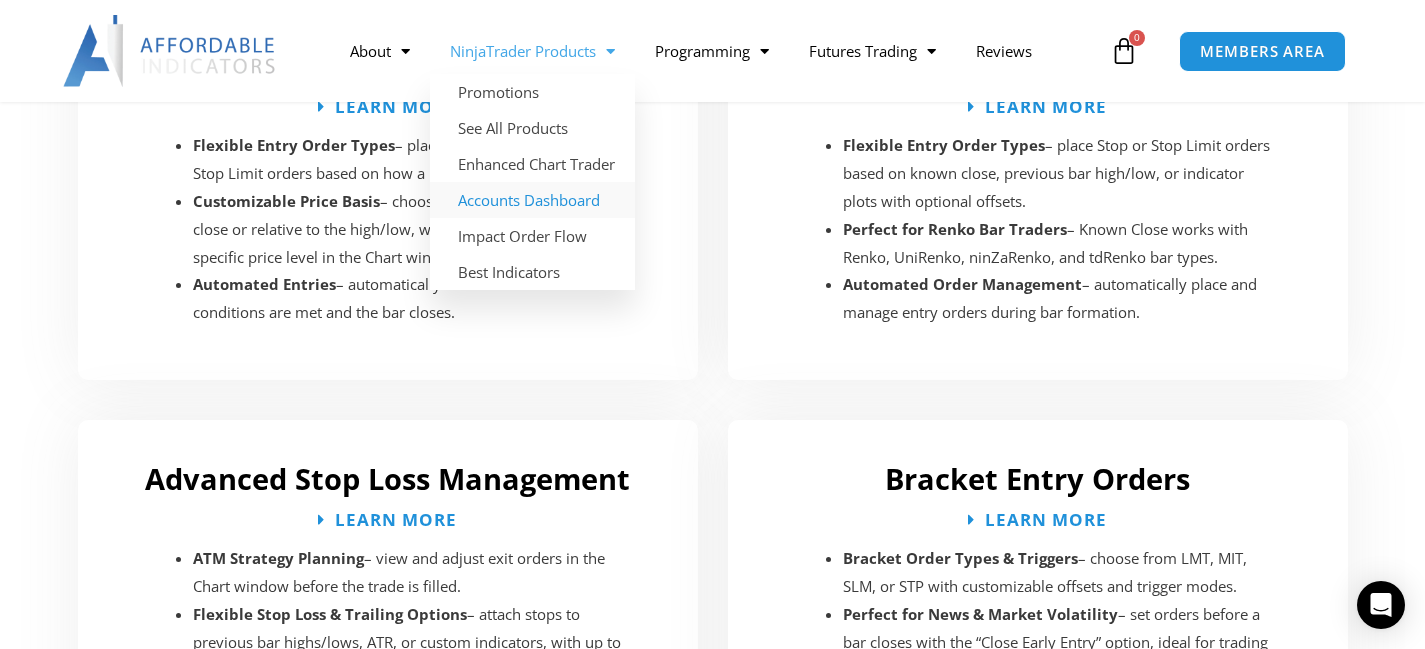 click on "Accounts Dashboard" 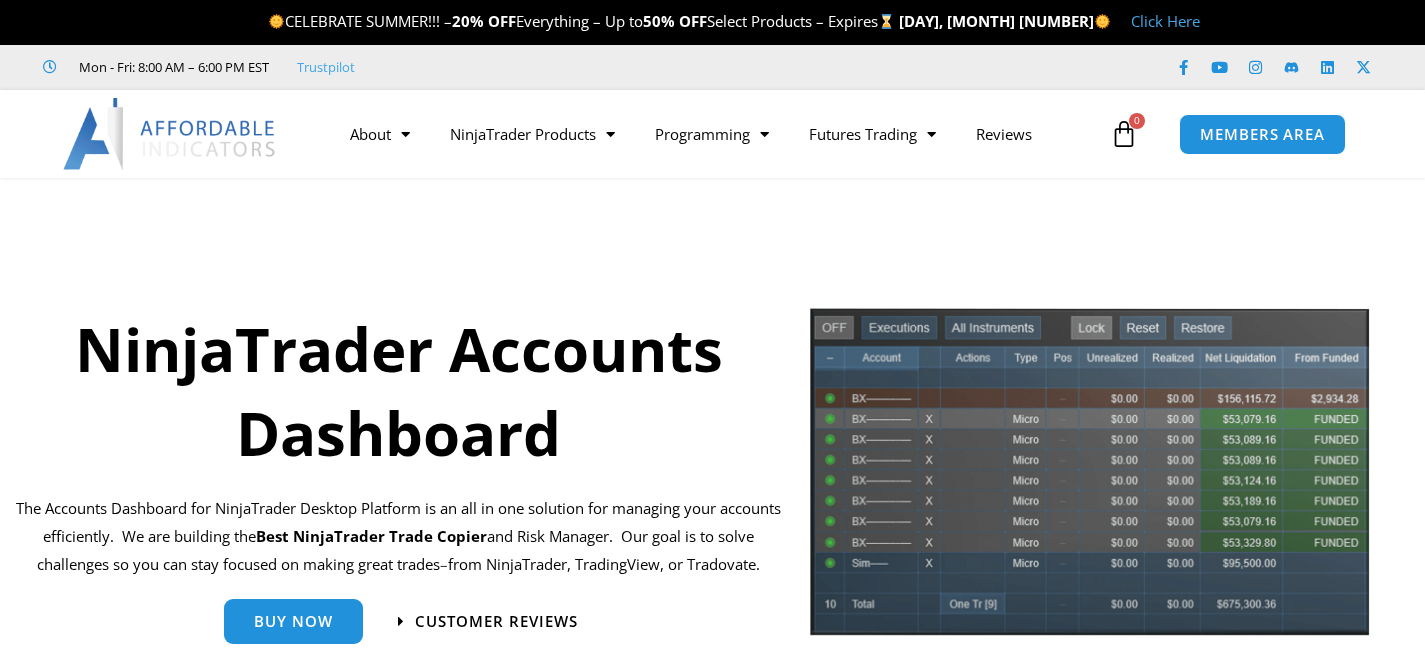 scroll, scrollTop: 0, scrollLeft: 0, axis: both 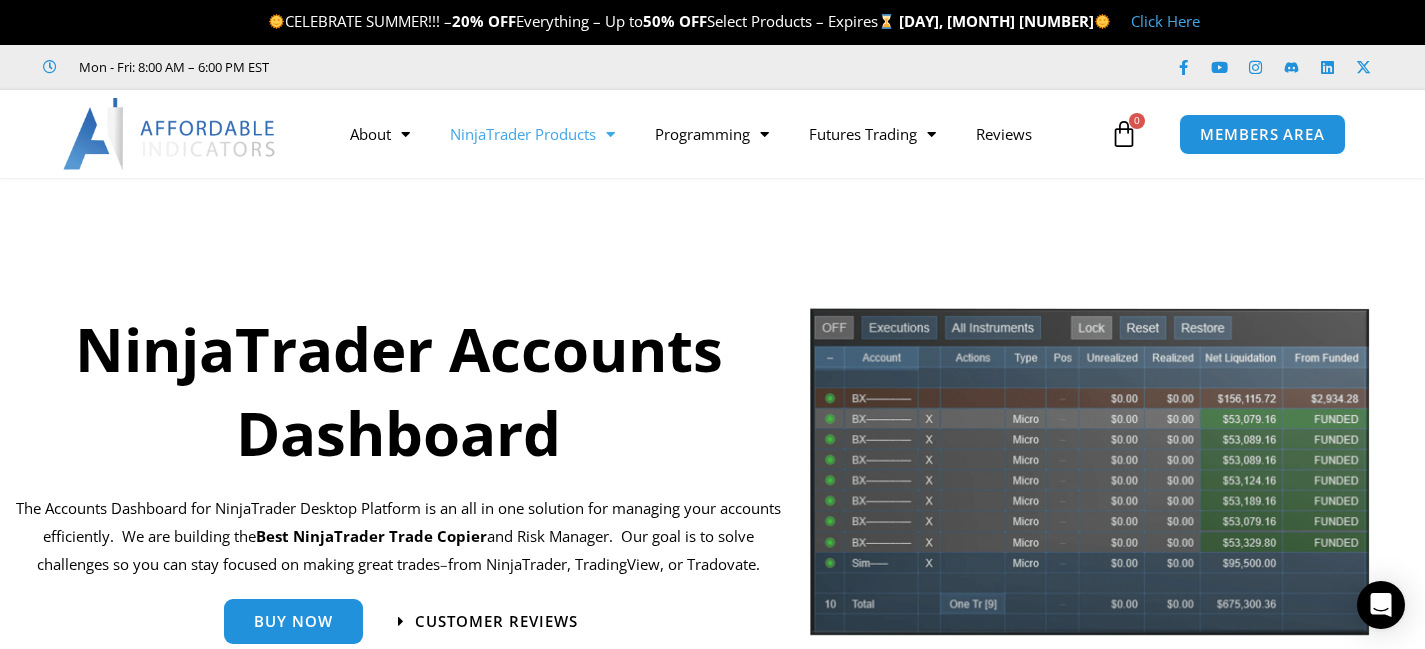 drag, startPoint x: 470, startPoint y: 465, endPoint x: 536, endPoint y: 138, distance: 333.59406 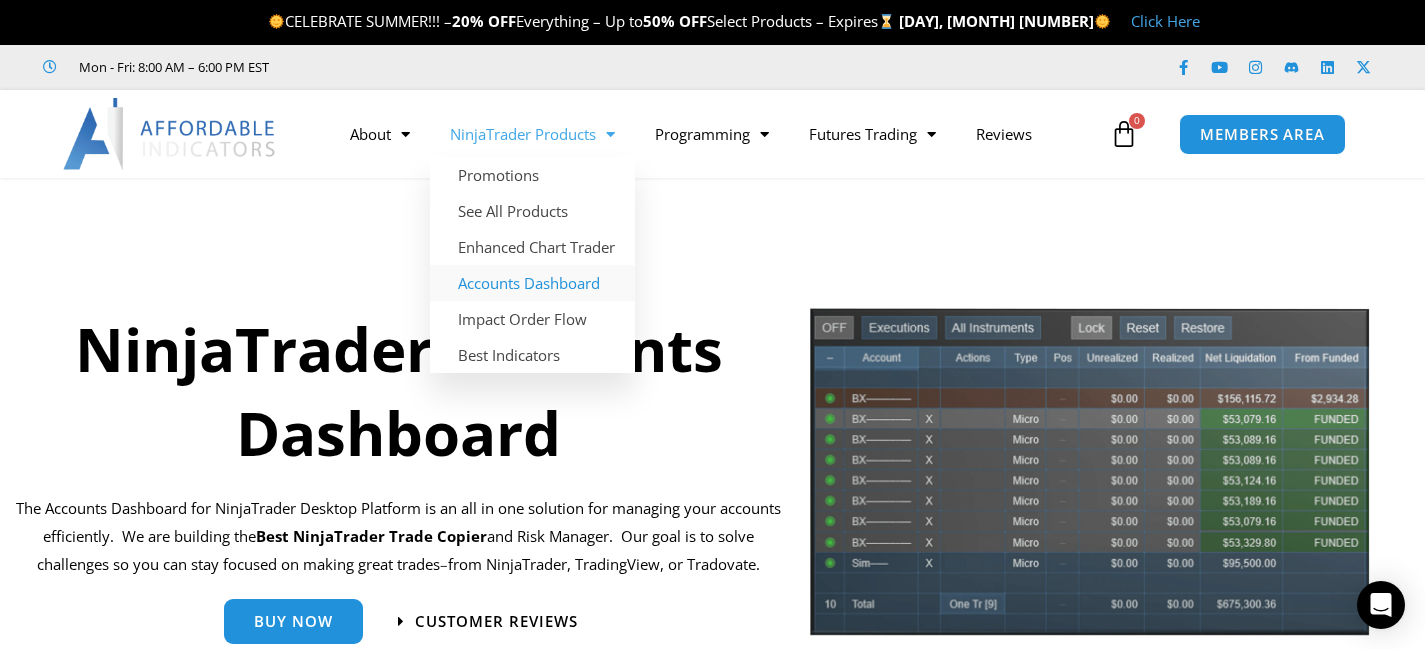 click on "NinjaTrader Accounts Dashboard           The Accounts Dashboard for NinjaTrader Desktop Platform is an all in one solution for managing your accounts efficiently.  We are building the  Best NinjaTrader Trade Copier  and Risk Manager.  Our goal is to solve challenges so you can stay focused on making great trades  –  from NinjaTrader, TradingView, or Tradovate.                         Buy Now                                     Customer Reviews                                                                                                       The Basics            Duplicate Account Actions           The premiere NinjaTrader trade copier solution, built to keep all your positions and orders across all accounts in sync at all times. Finally, eliminate stress and challenges related to issues from other trade copier solutions!                      Risk Management           Account Risk Manager                                Most Popular           Accounts Dashboard Suite" at bounding box center (712, 2590) 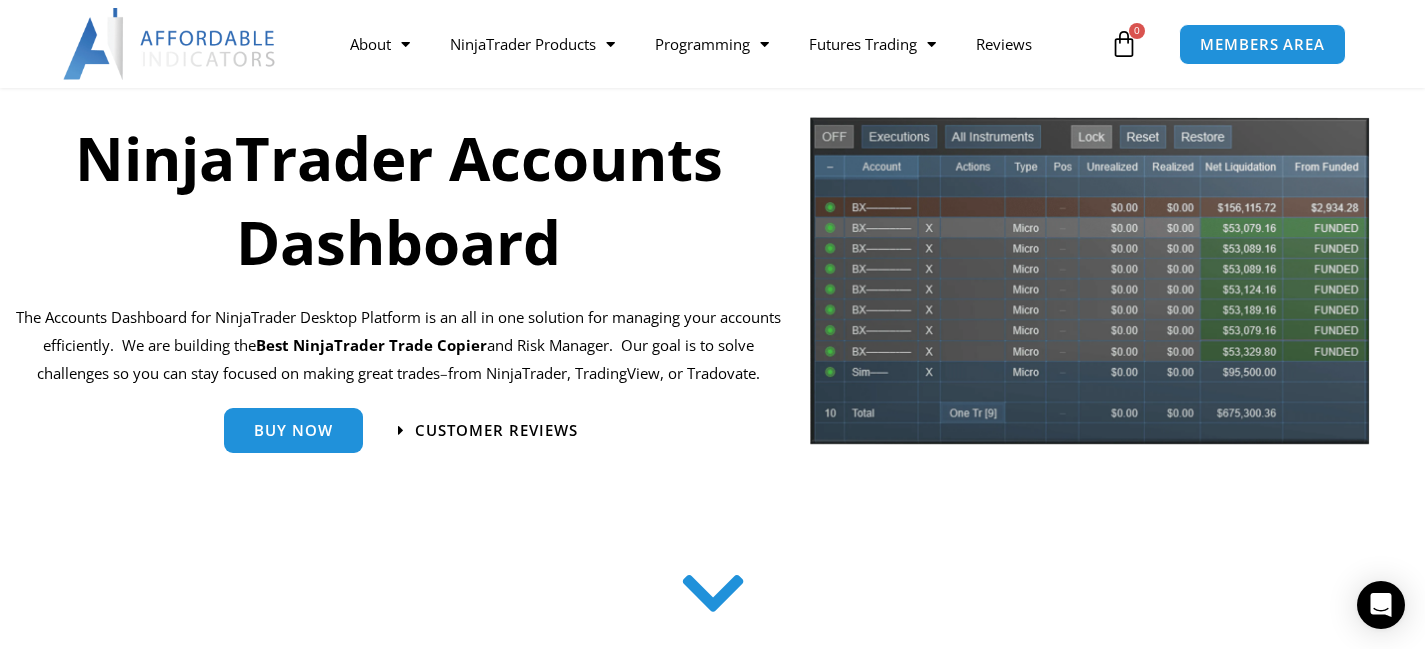 scroll, scrollTop: 200, scrollLeft: 0, axis: vertical 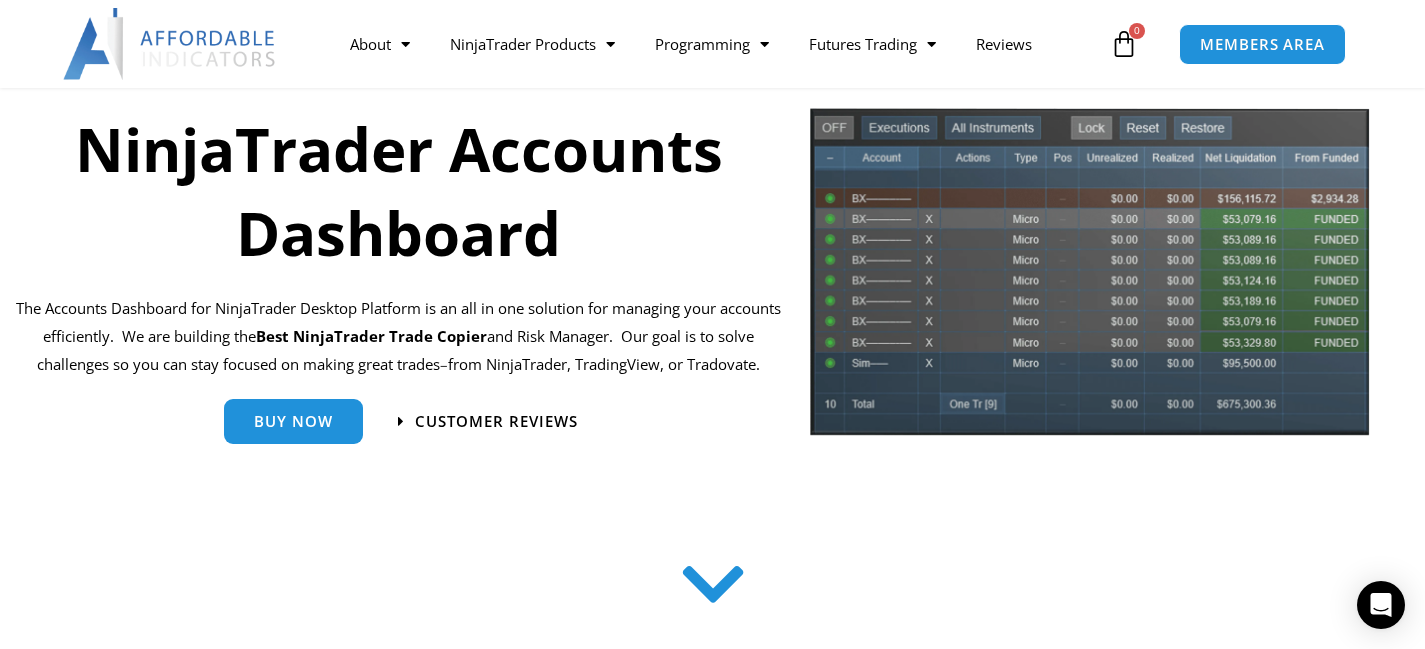 click at bounding box center [1090, 278] 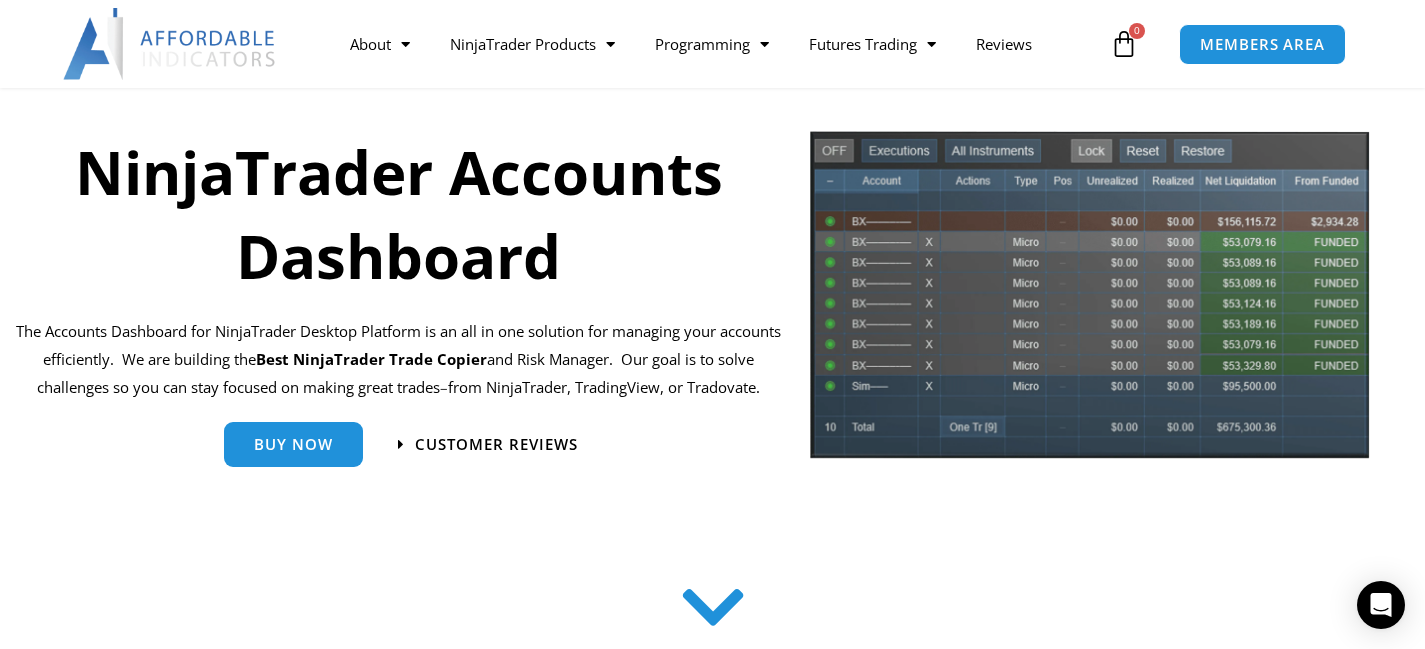 scroll, scrollTop: 204, scrollLeft: 0, axis: vertical 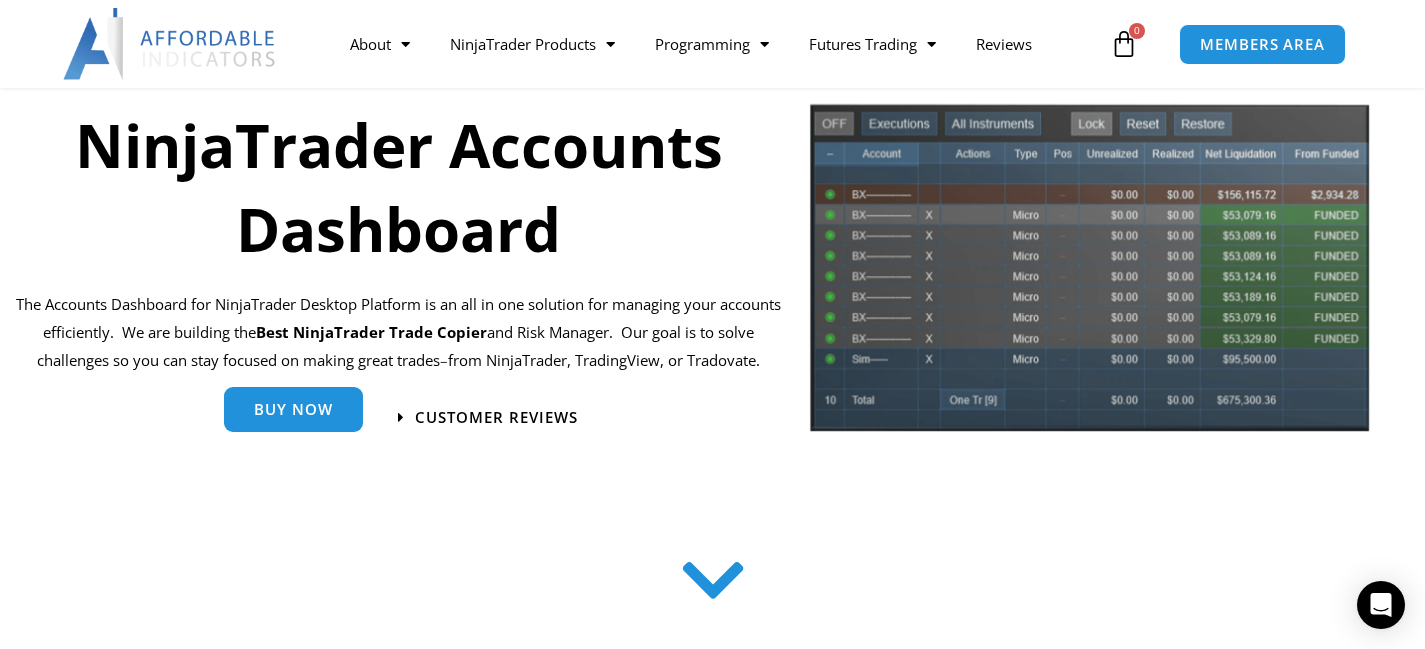 click on "Buy Now" at bounding box center [293, 409] 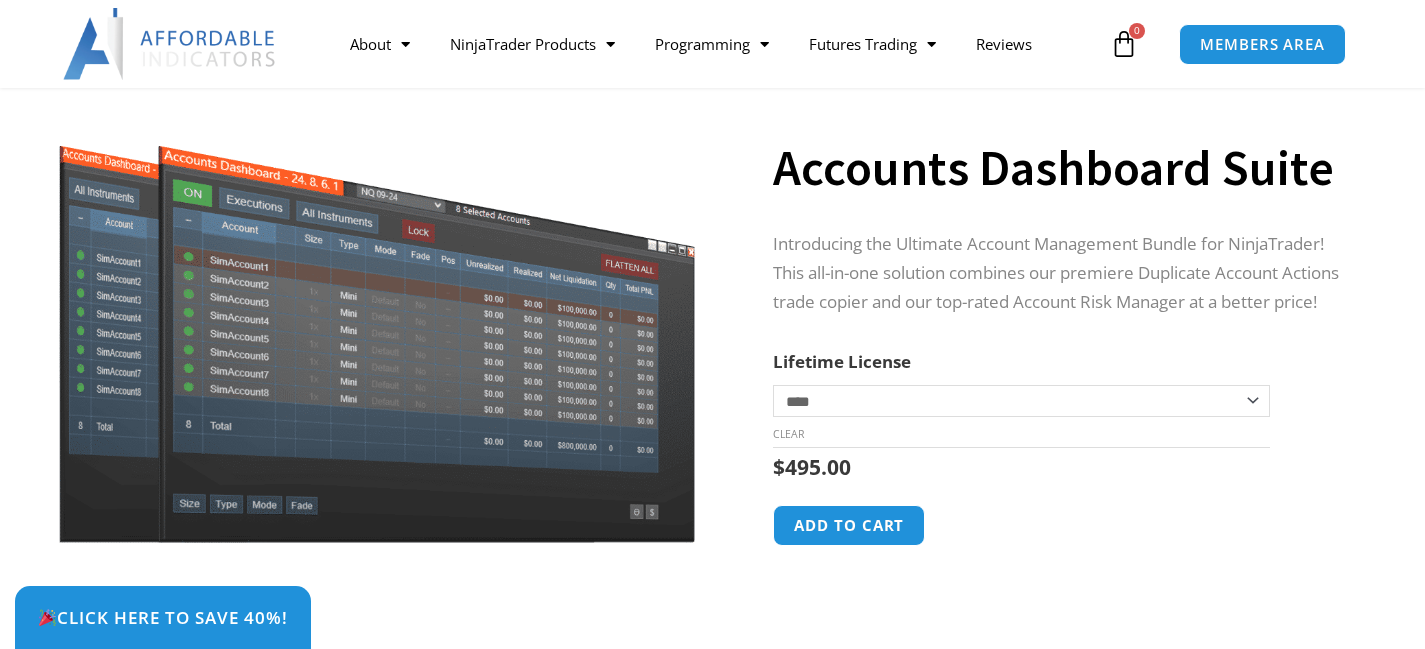 scroll, scrollTop: 200, scrollLeft: 0, axis: vertical 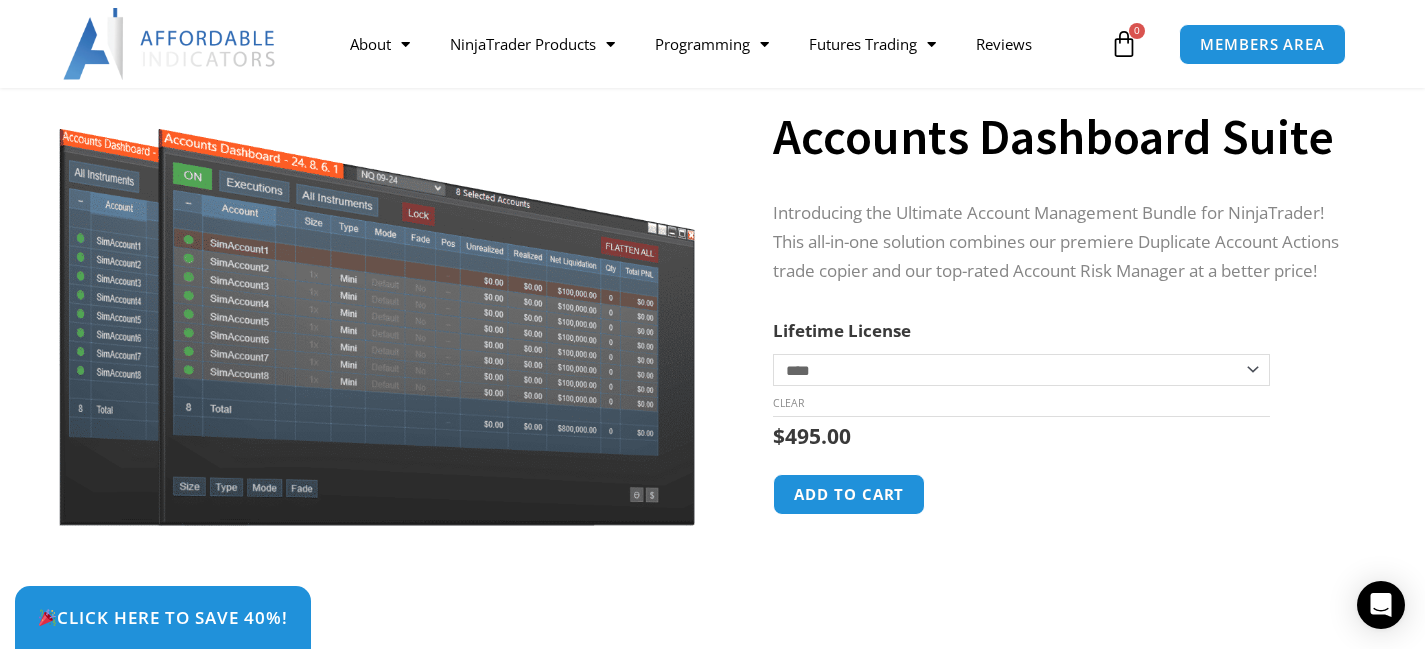 click on "**********" 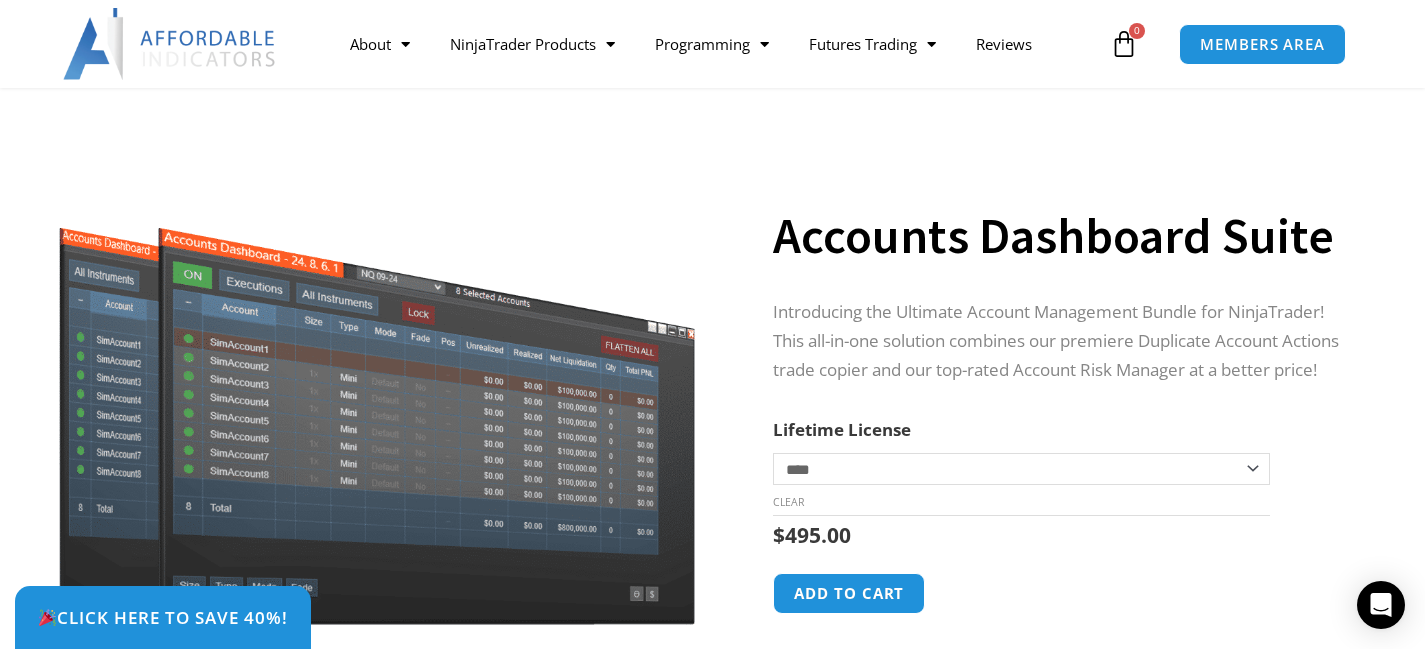 scroll, scrollTop: 100, scrollLeft: 0, axis: vertical 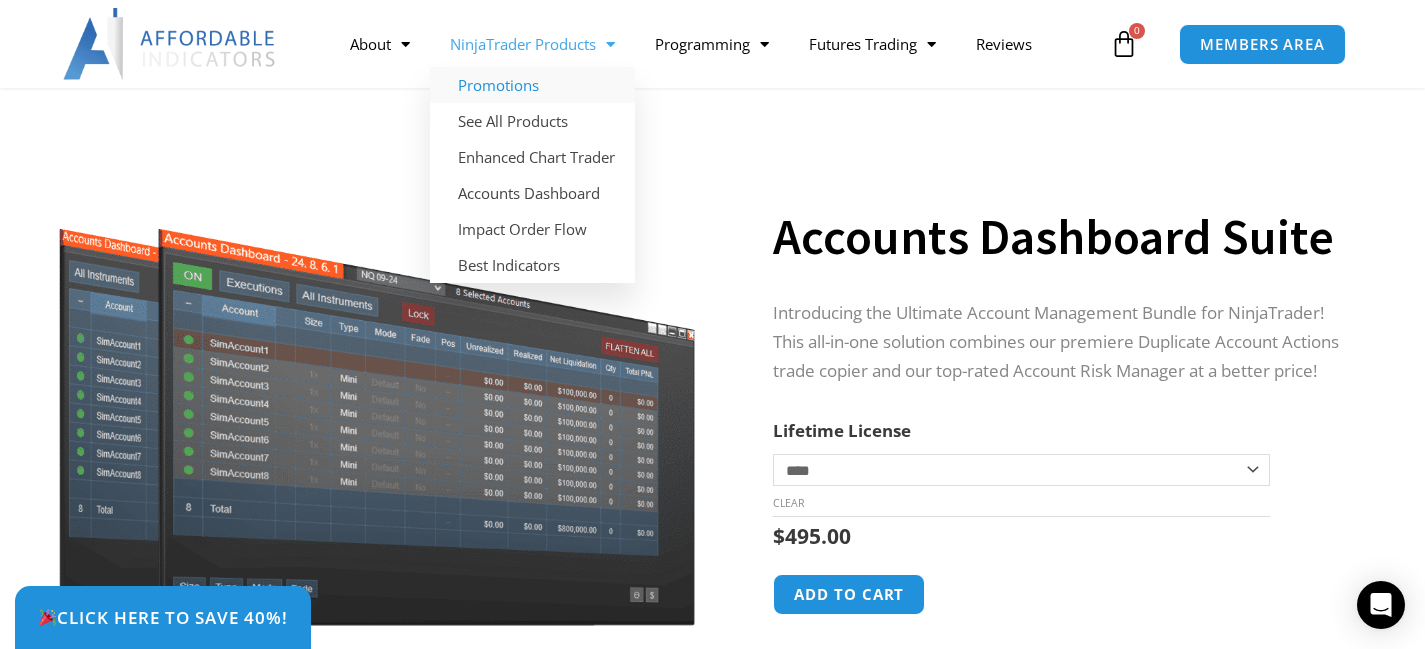 click on "Promotions" 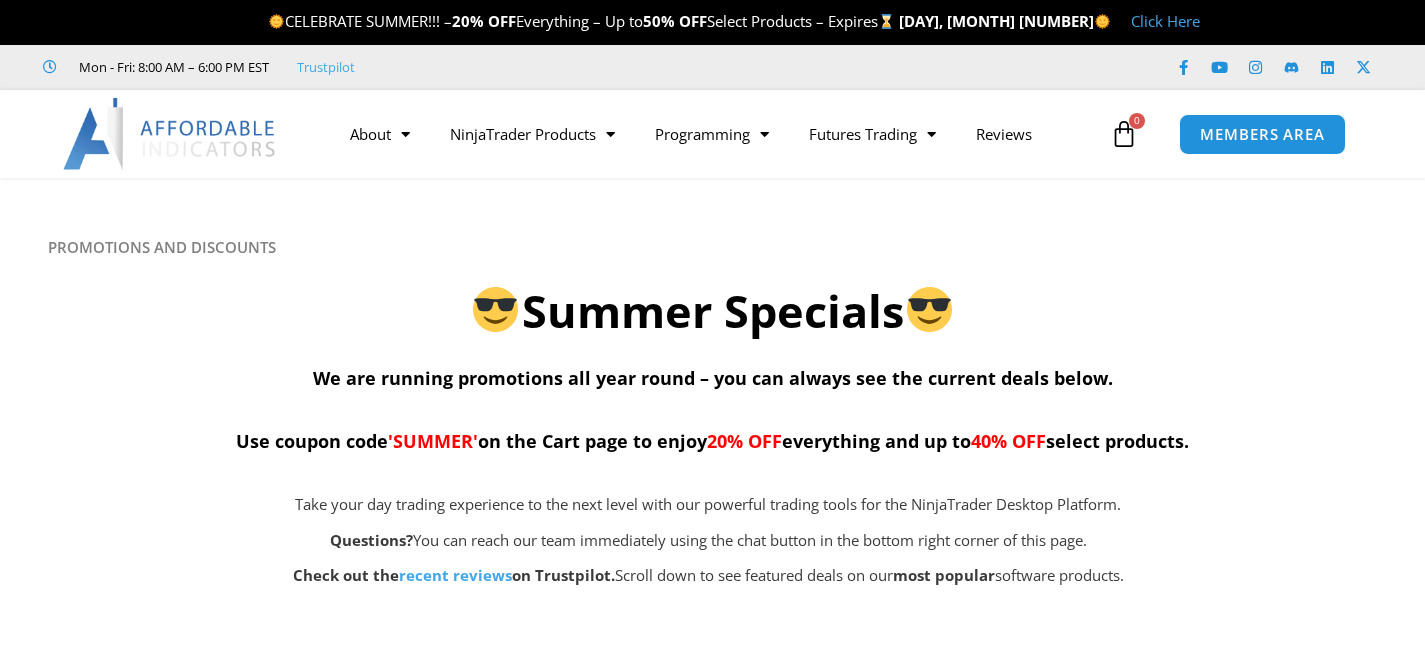 scroll, scrollTop: 0, scrollLeft: 0, axis: both 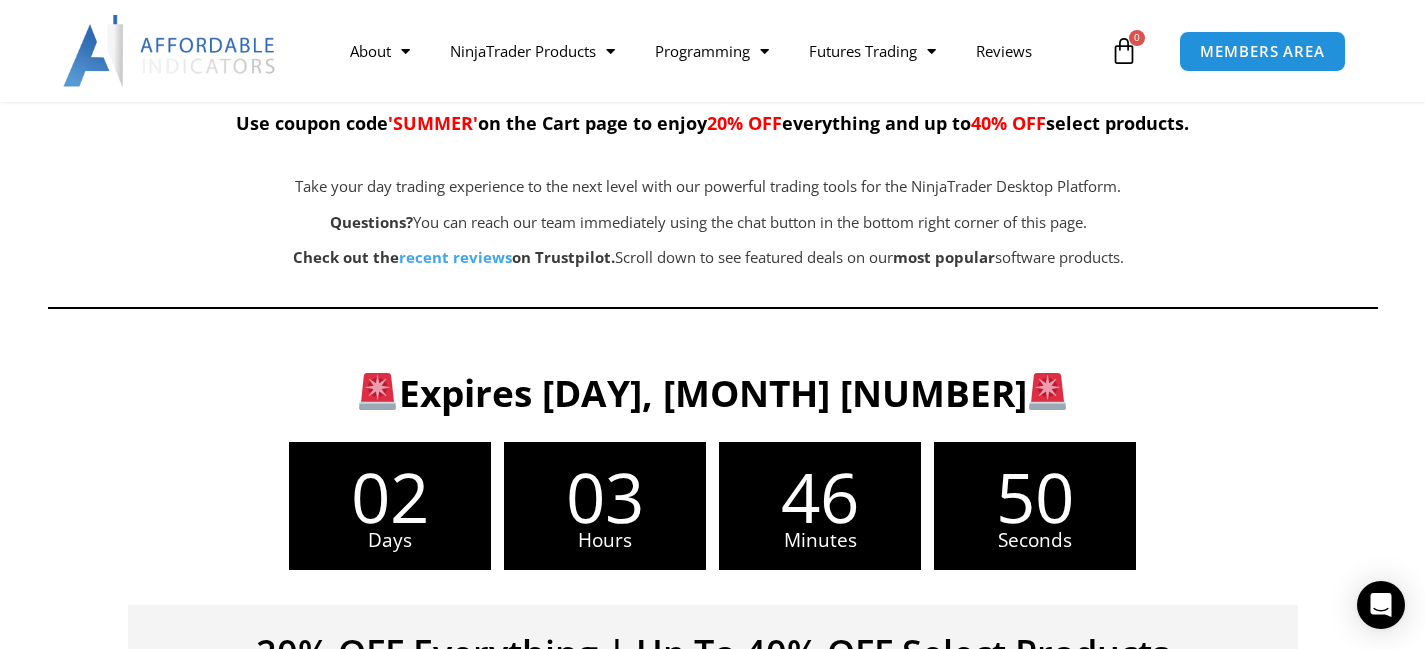 click on "Expires [DAY], [MONTH] [NUMBER]" at bounding box center (712, 393) 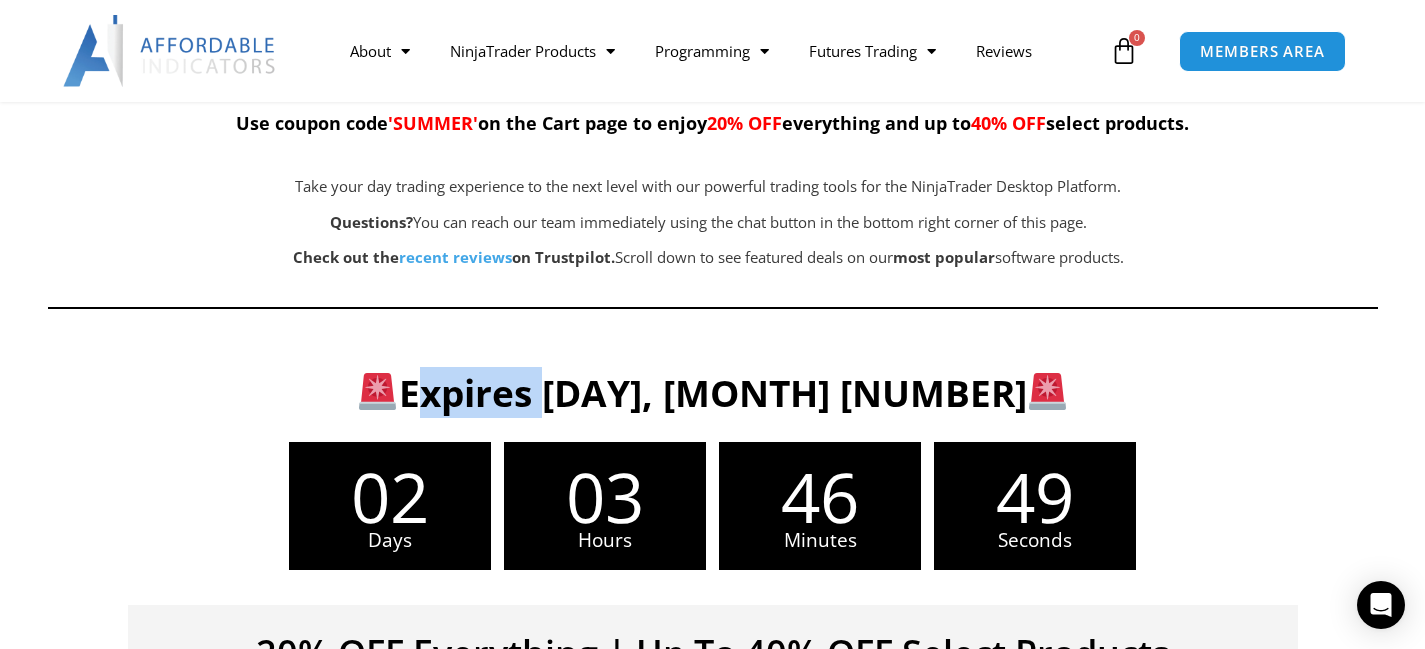 drag, startPoint x: 467, startPoint y: 492, endPoint x: 488, endPoint y: 489, distance: 21.213203 